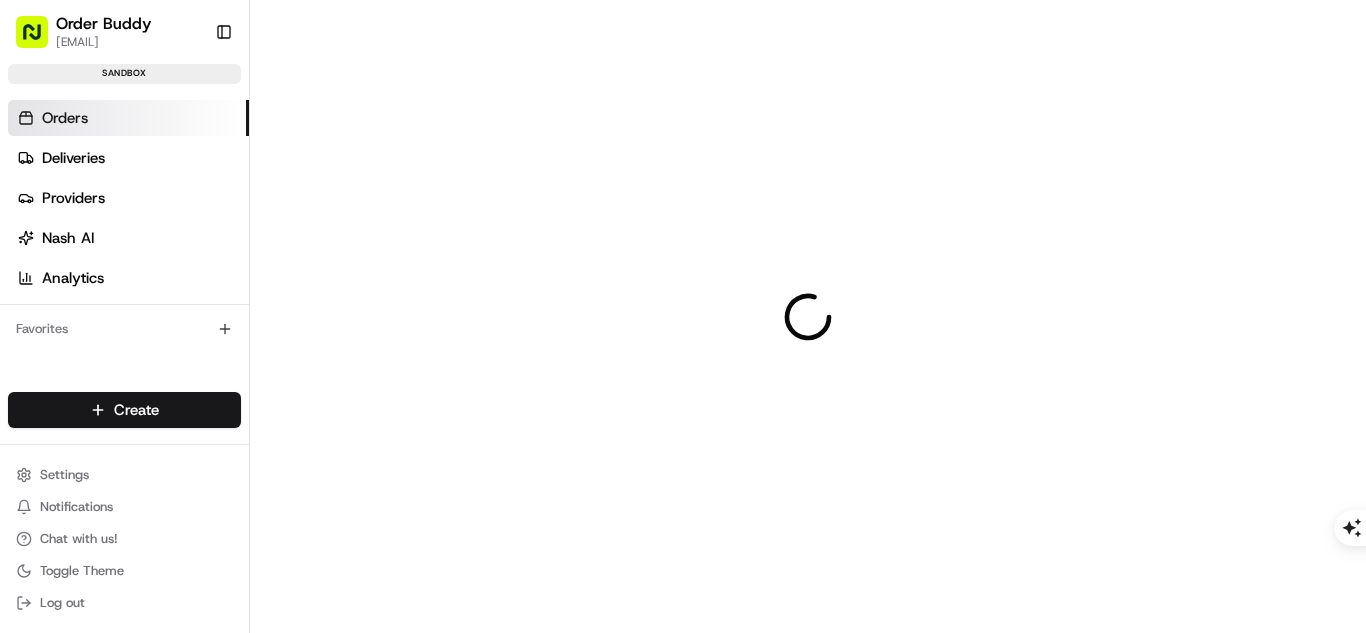 scroll, scrollTop: 0, scrollLeft: 0, axis: both 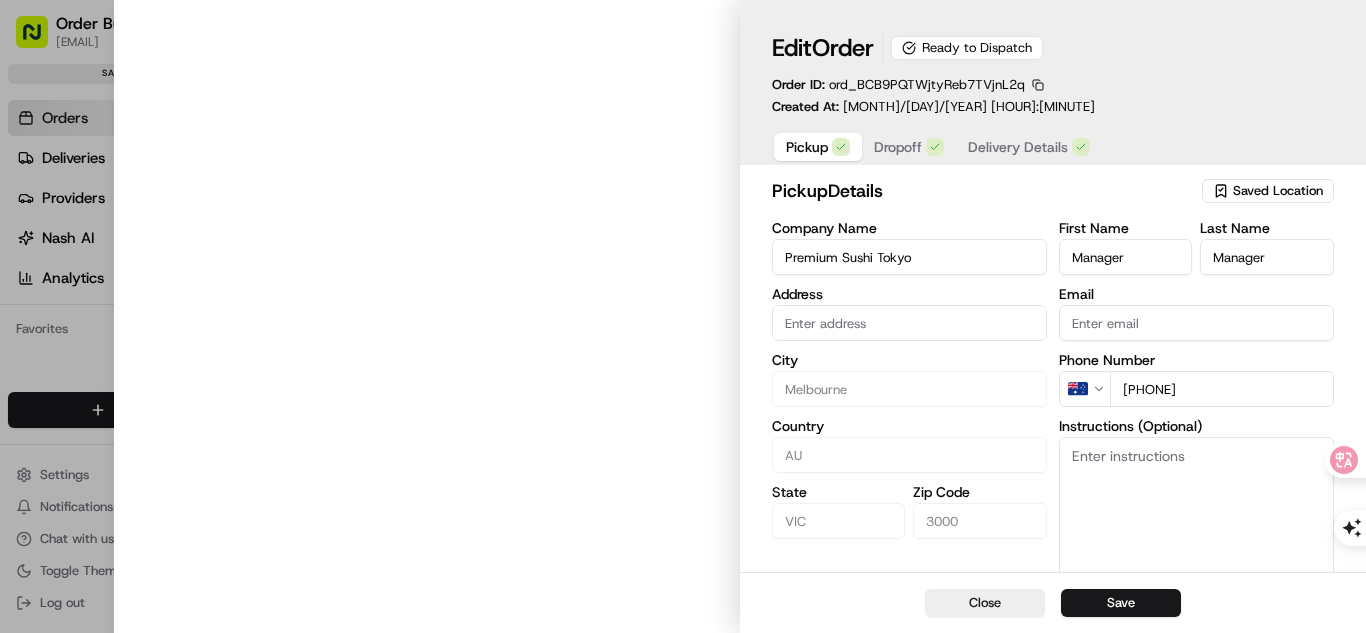 type on "[NUMBER] [STREET], [CITY] [STATE] [COUNTRY]" 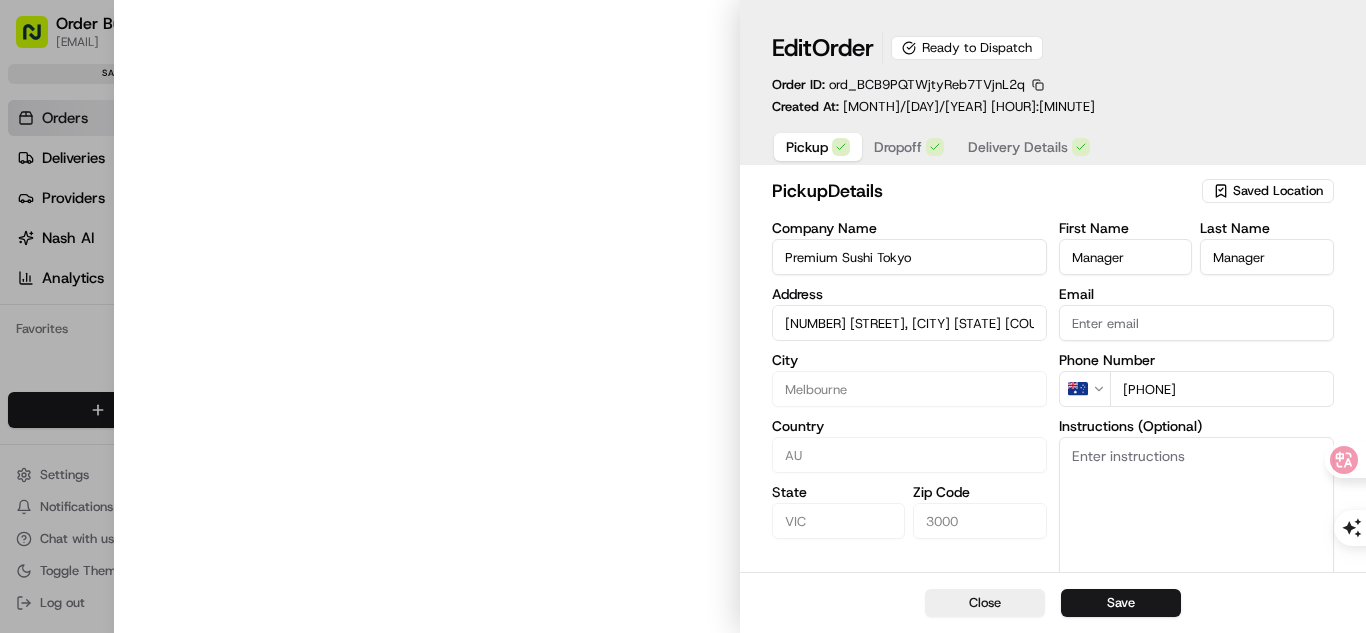 scroll, scrollTop: 0, scrollLeft: 0, axis: both 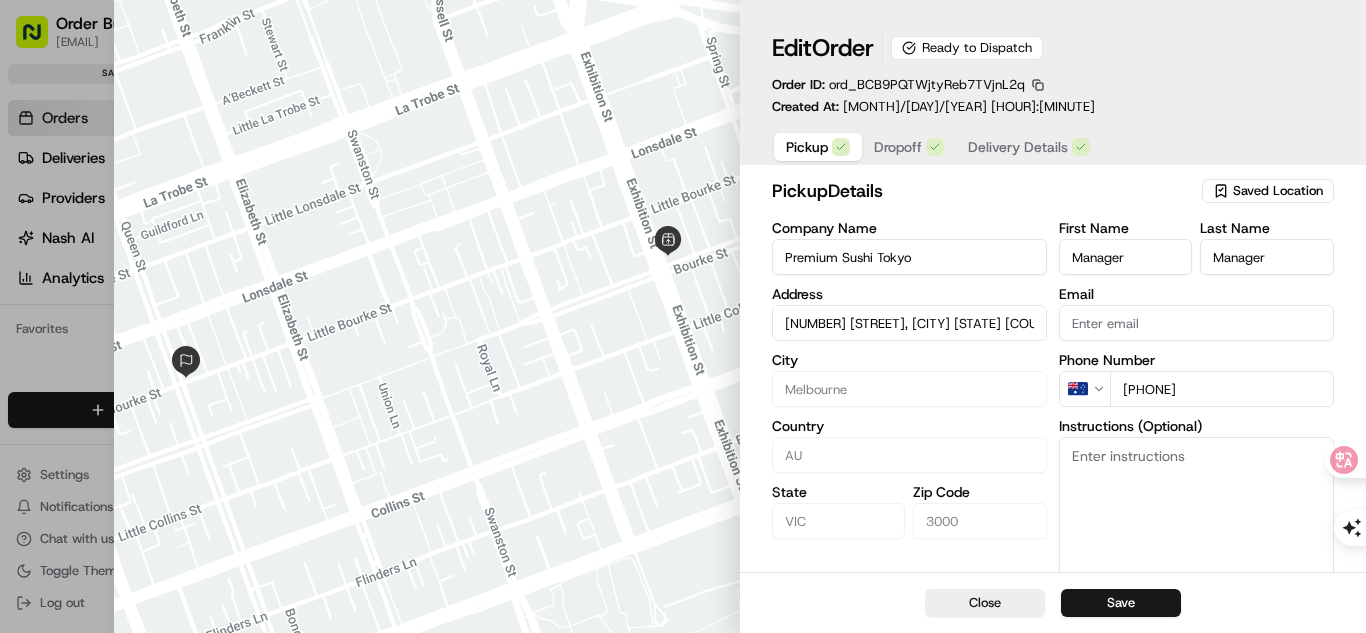 click on "Delivery Details" at bounding box center [1018, 147] 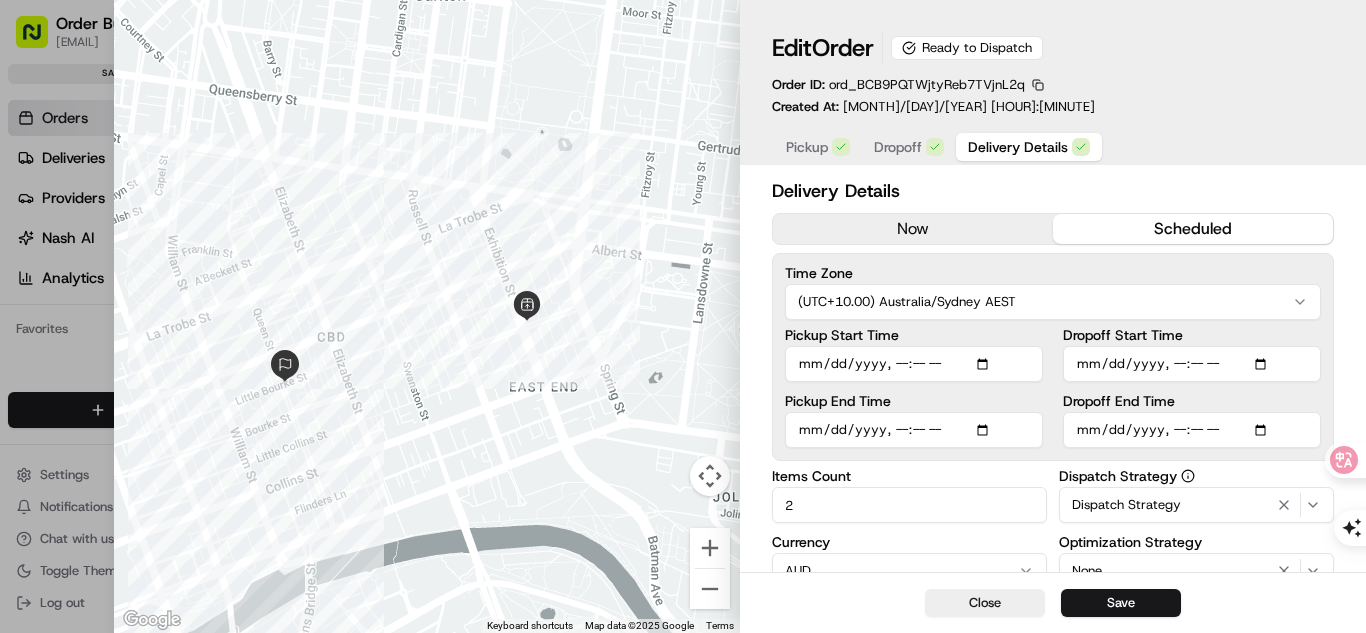 click at bounding box center (427, 316) 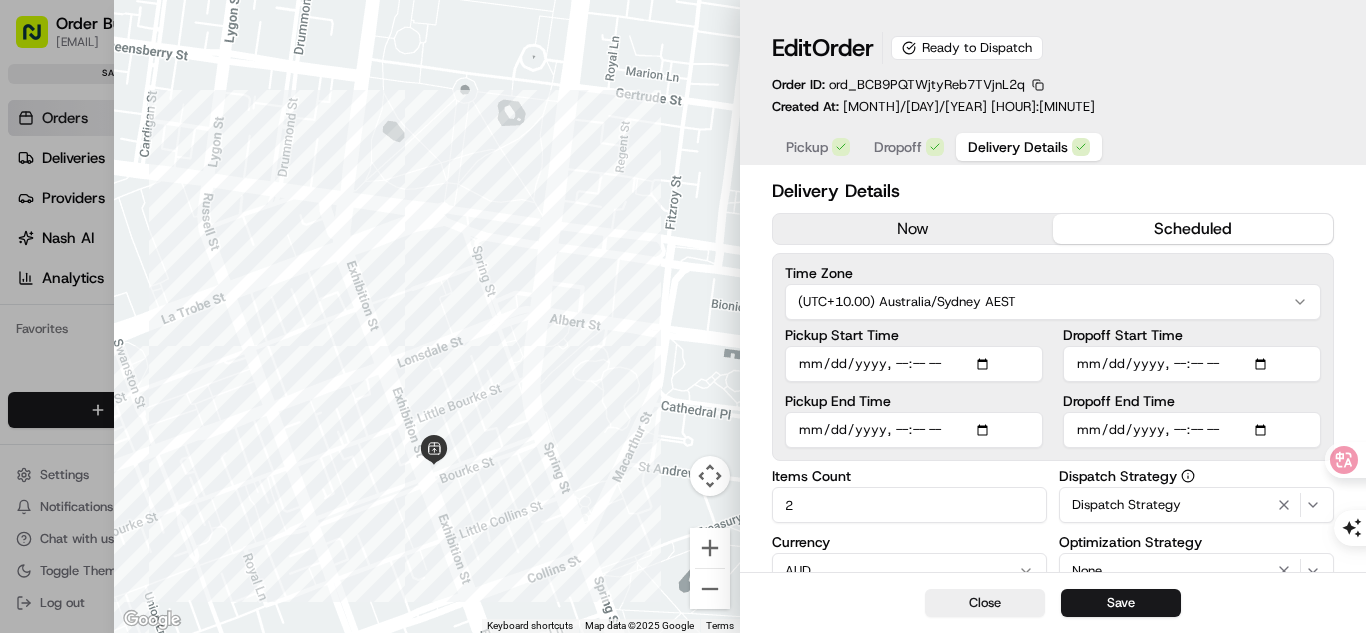 click on "Pickup" at bounding box center (818, 147) 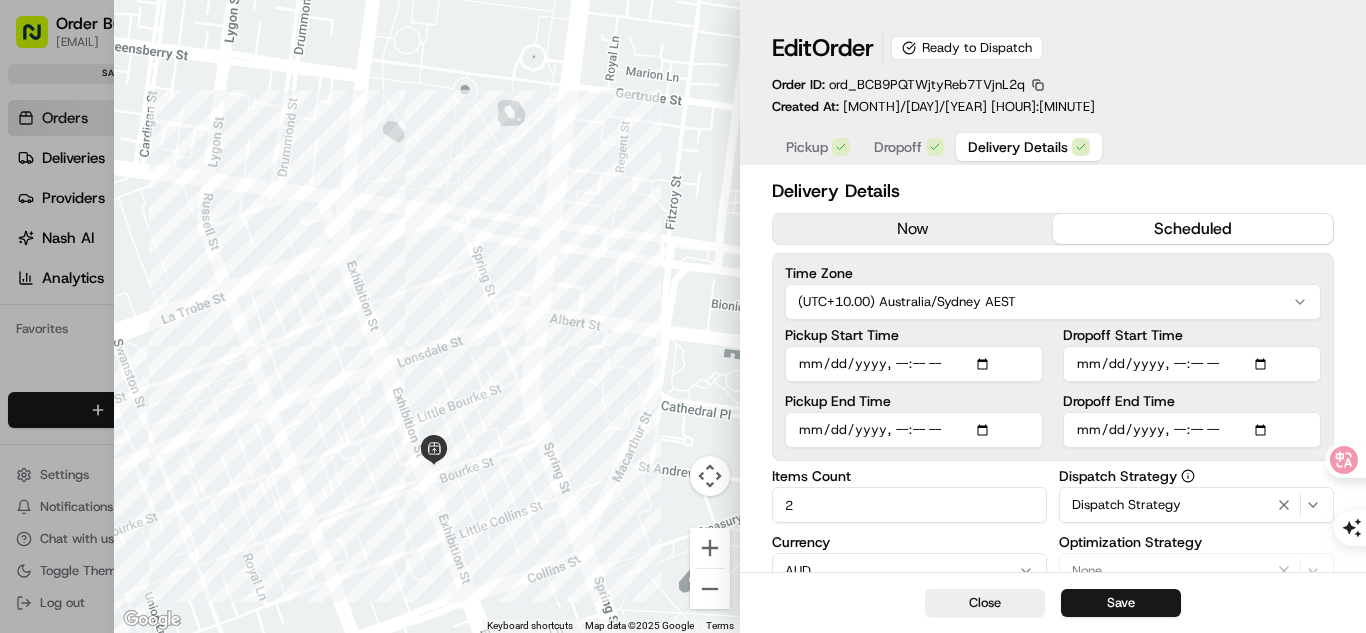 click on "Delivery Details" at bounding box center (1018, 147) 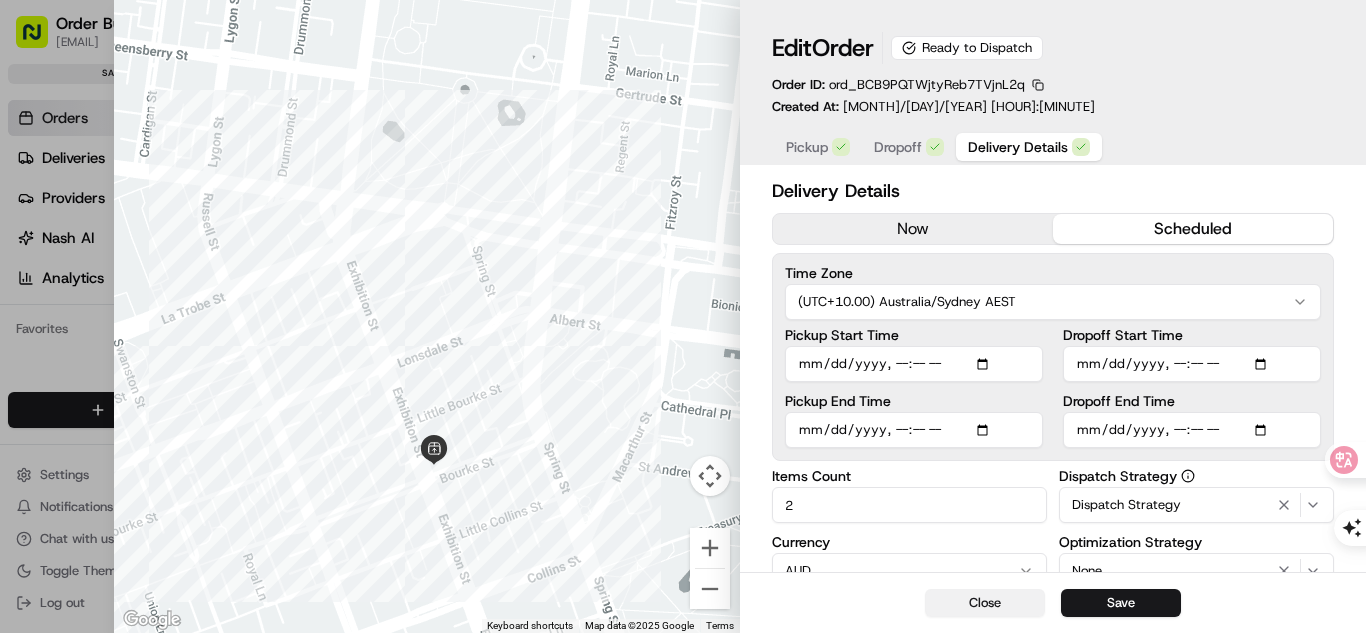 click on "Close" at bounding box center [985, 603] 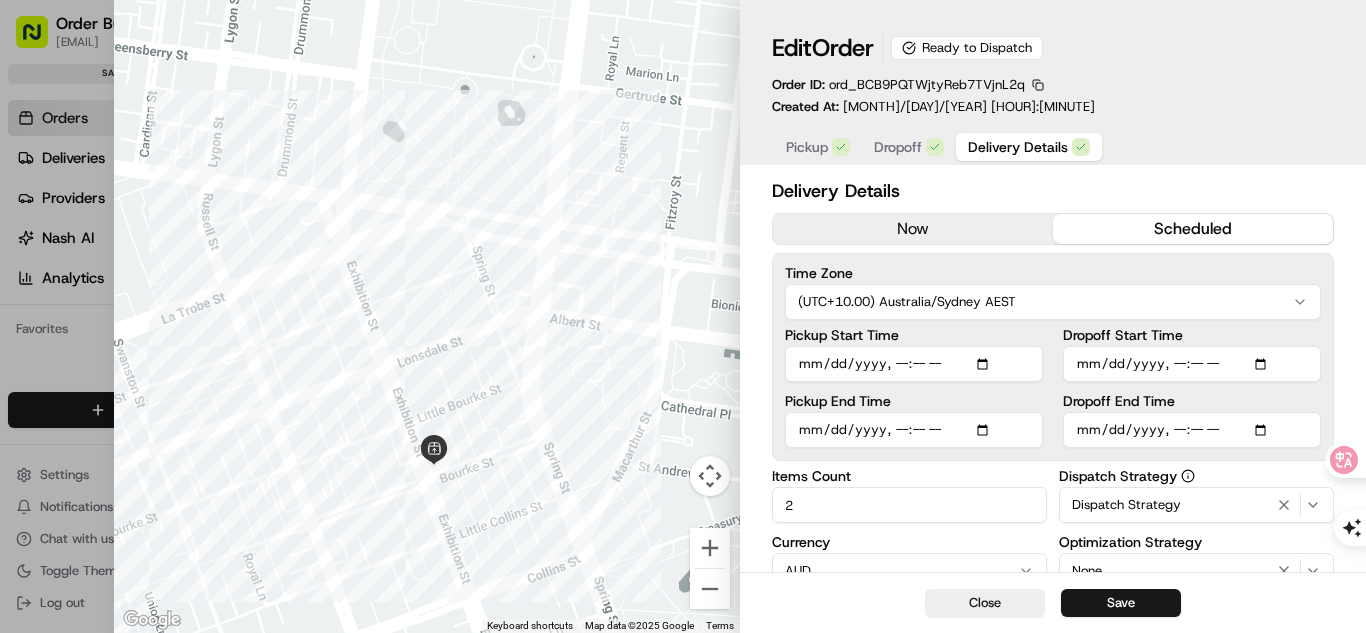 type on "1" 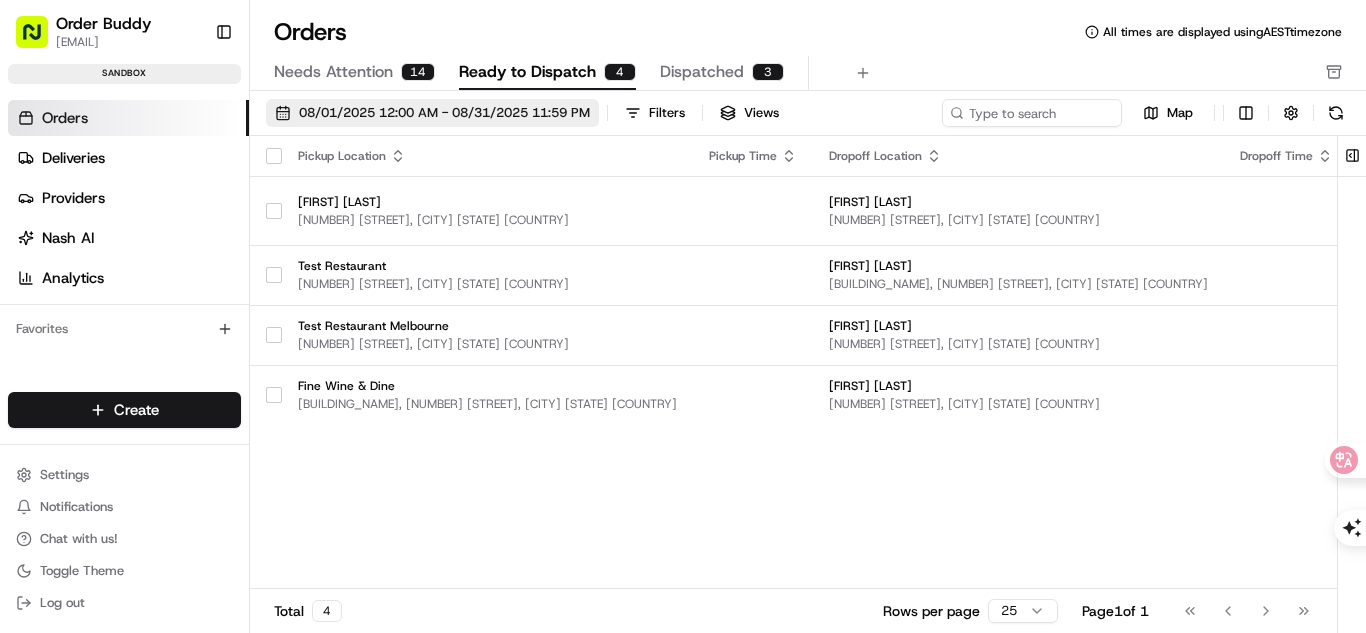 click on "08/01/2025 12:00 AM - 08/31/2025 11:59 PM" at bounding box center (432, 113) 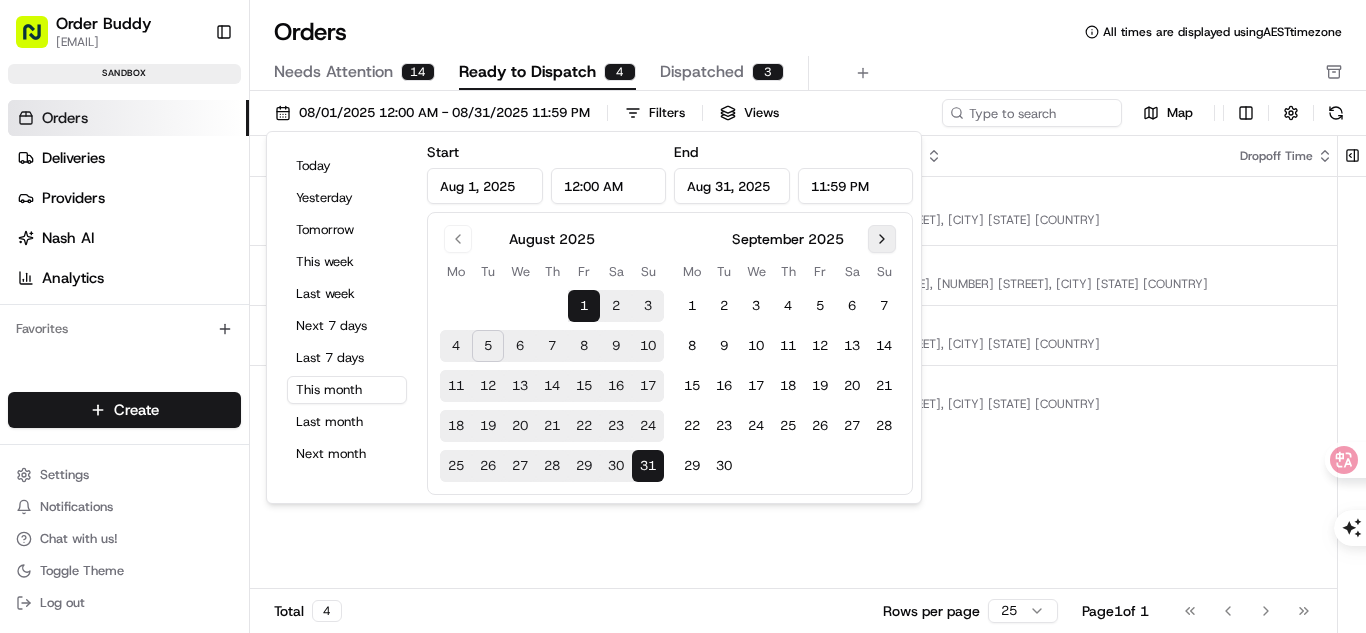 click at bounding box center [882, 239] 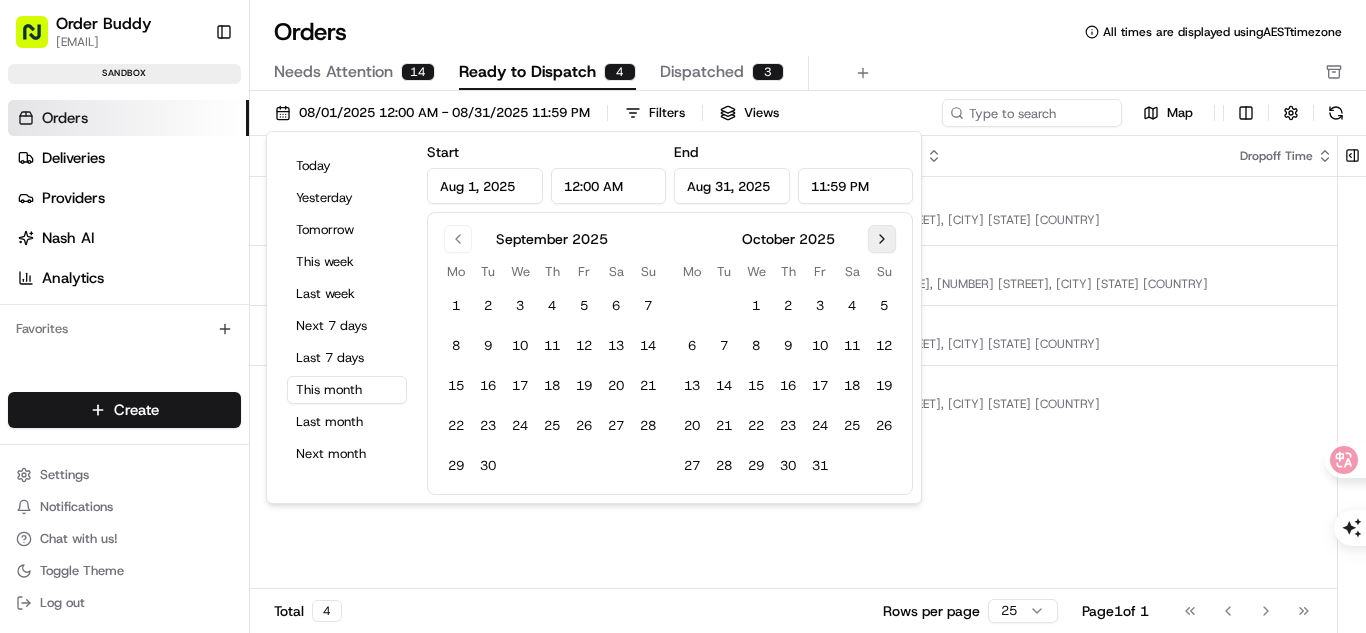 click at bounding box center [882, 239] 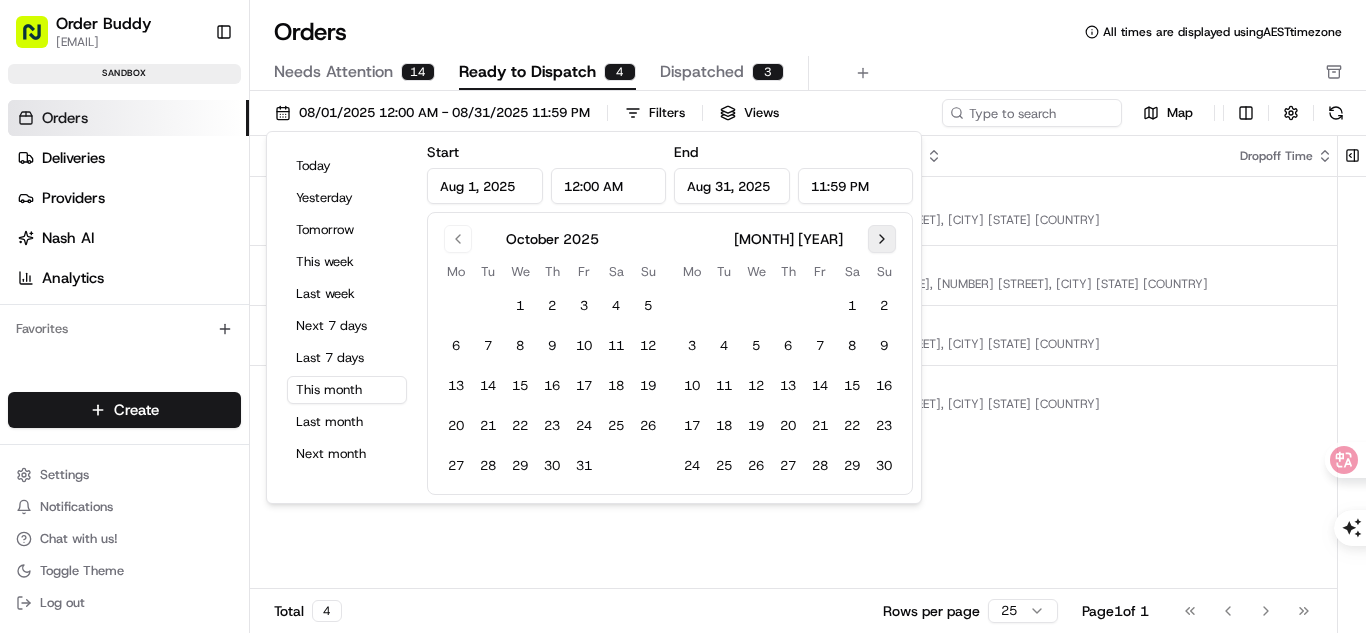click at bounding box center (882, 239) 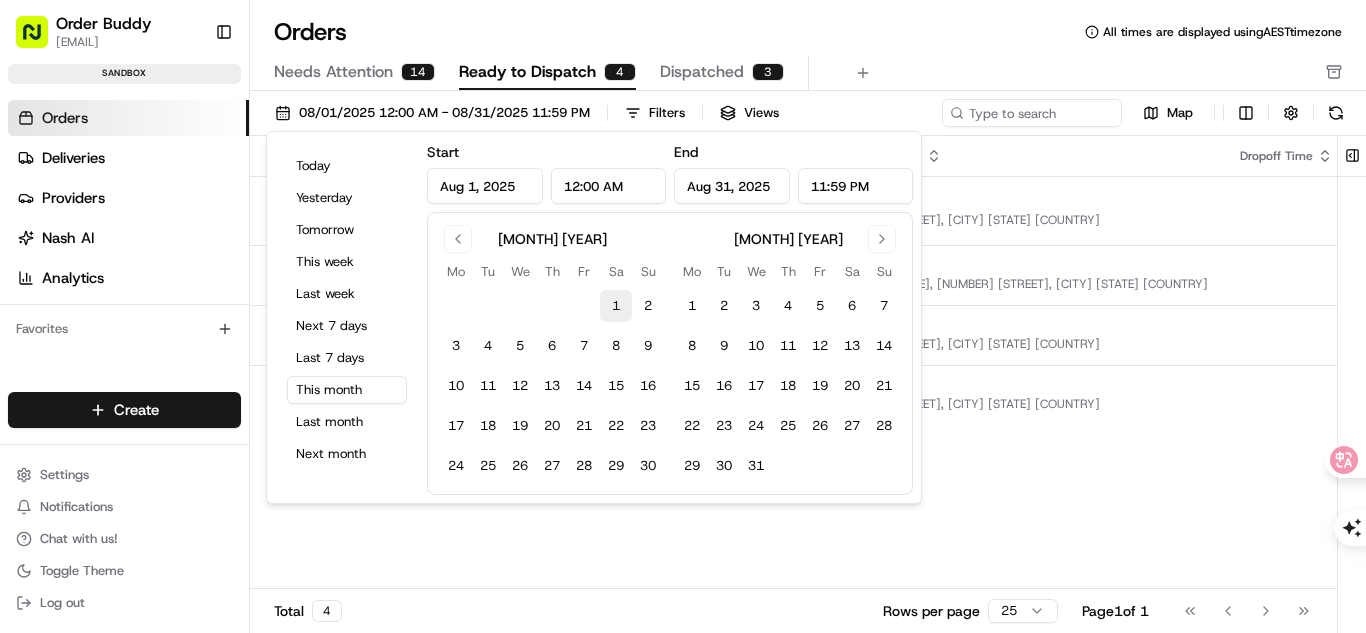 click on "1" at bounding box center (616, 306) 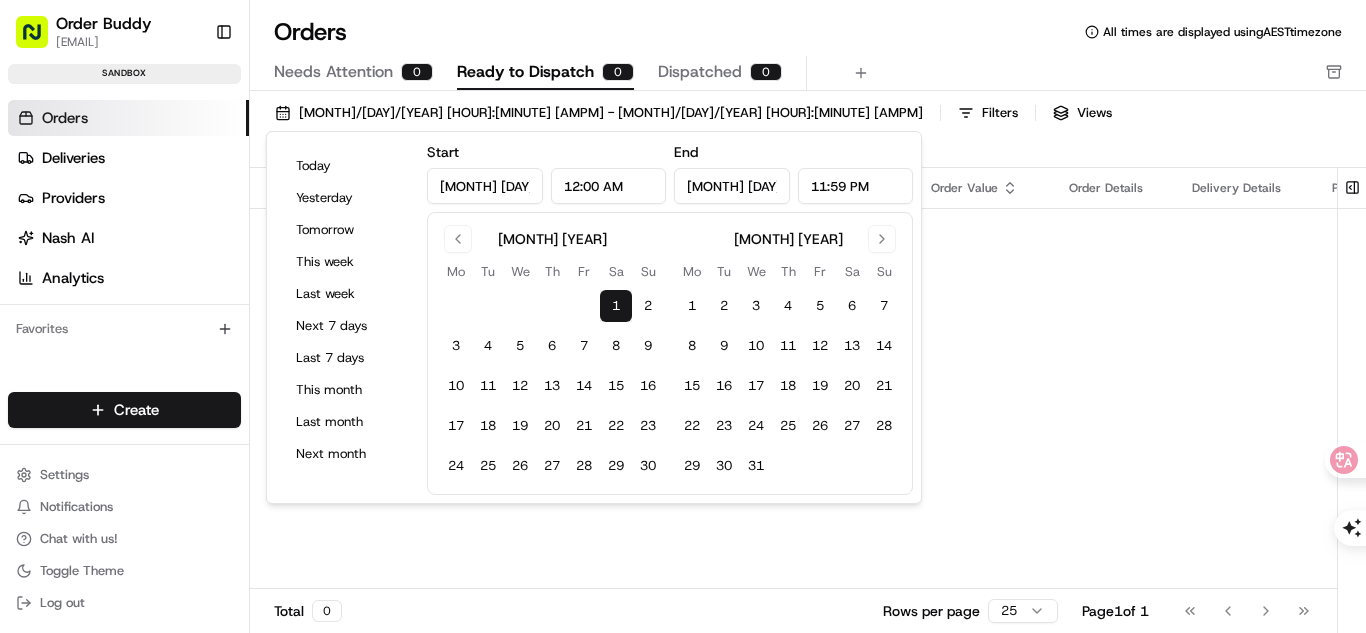 click on "[MONTH] [DAY], [YEAR]" at bounding box center [732, 186] 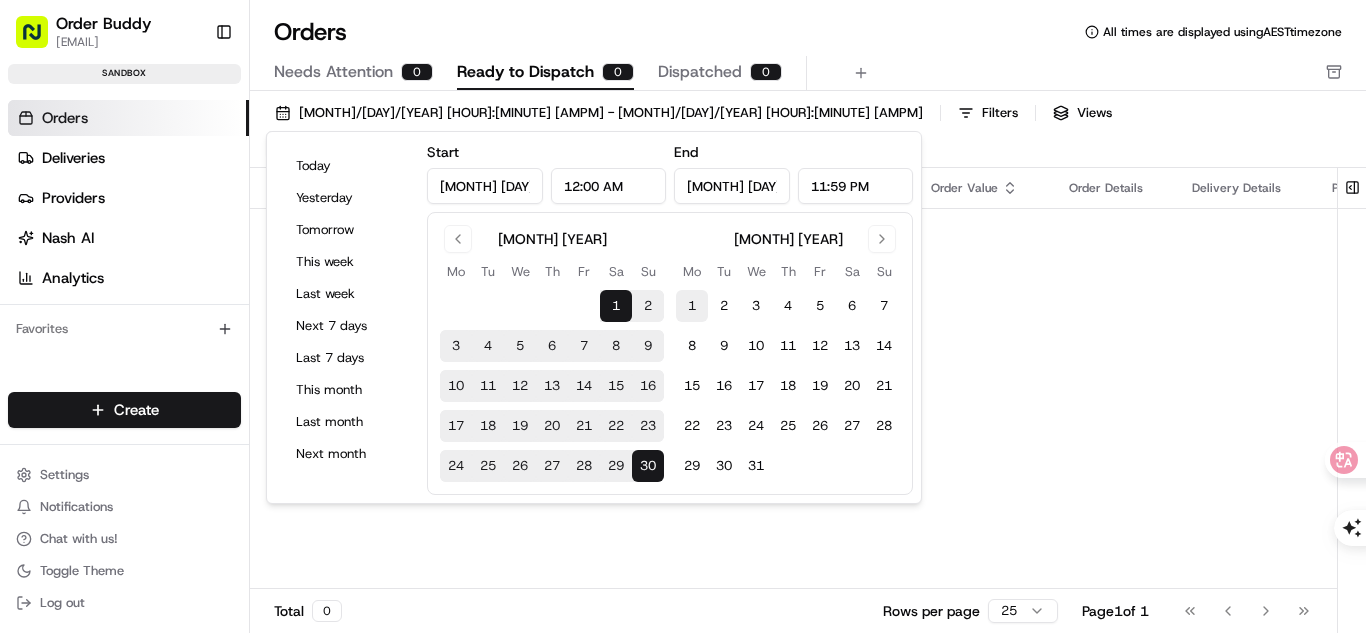 click on "1" at bounding box center (692, 306) 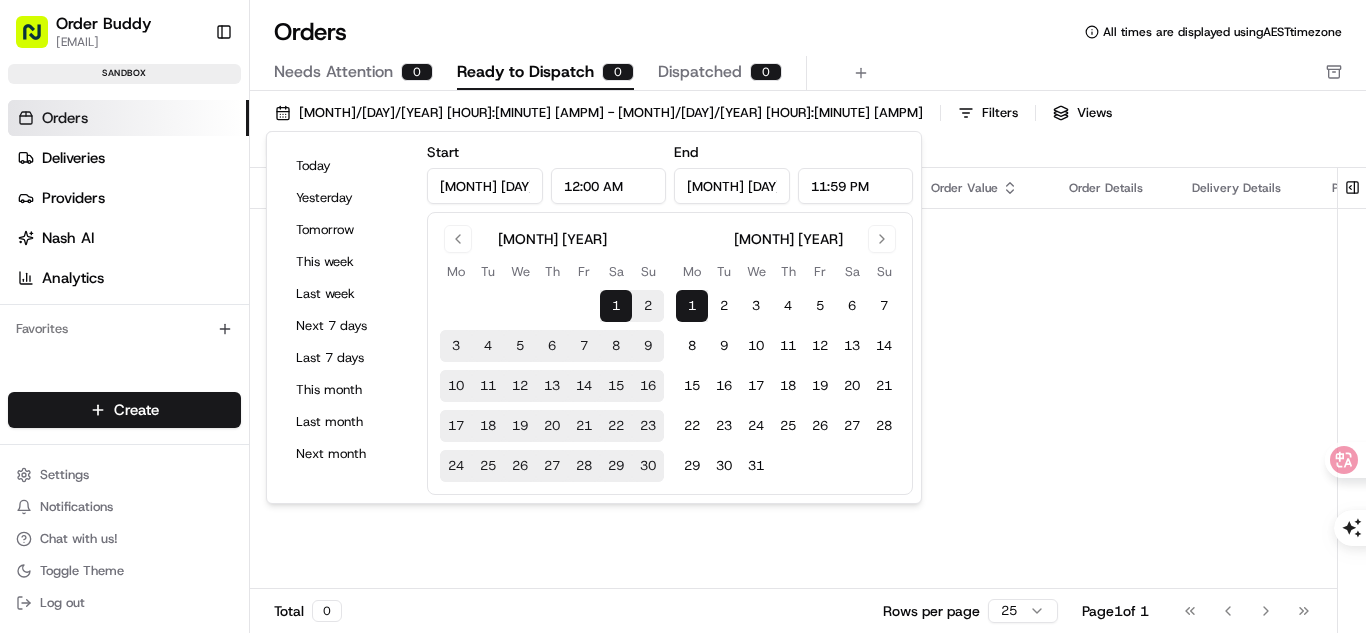 click at bounding box center (788, 466) 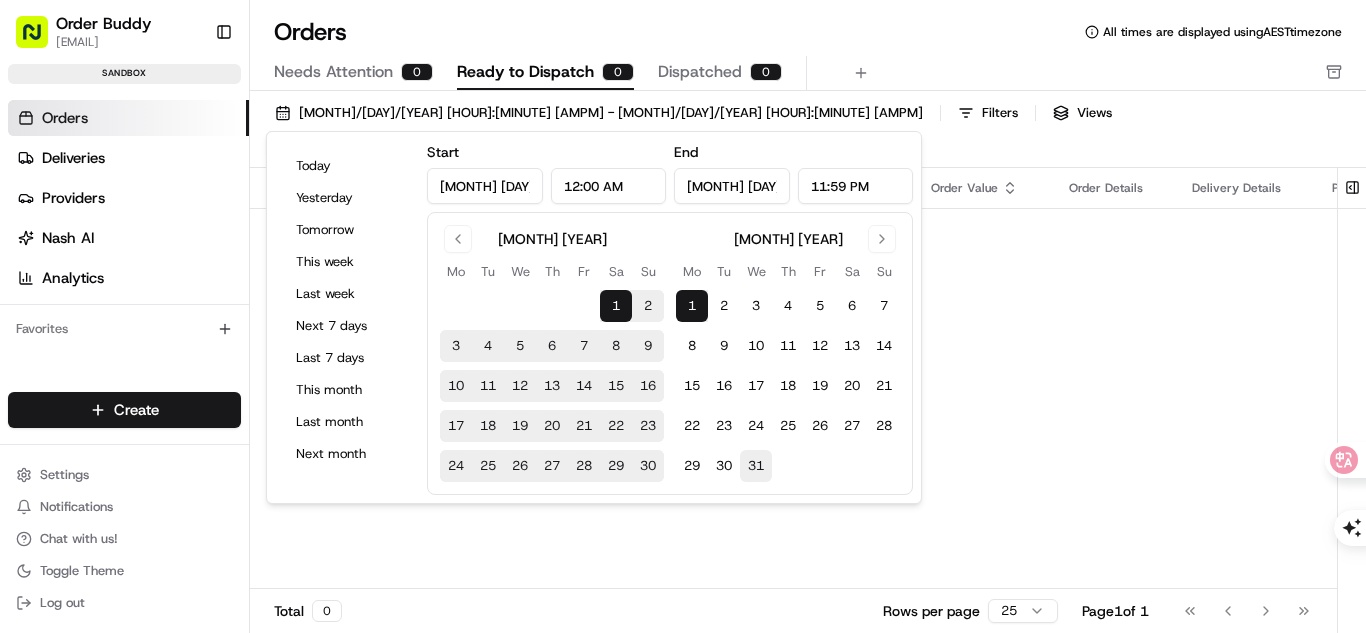 click on "31" at bounding box center [756, 466] 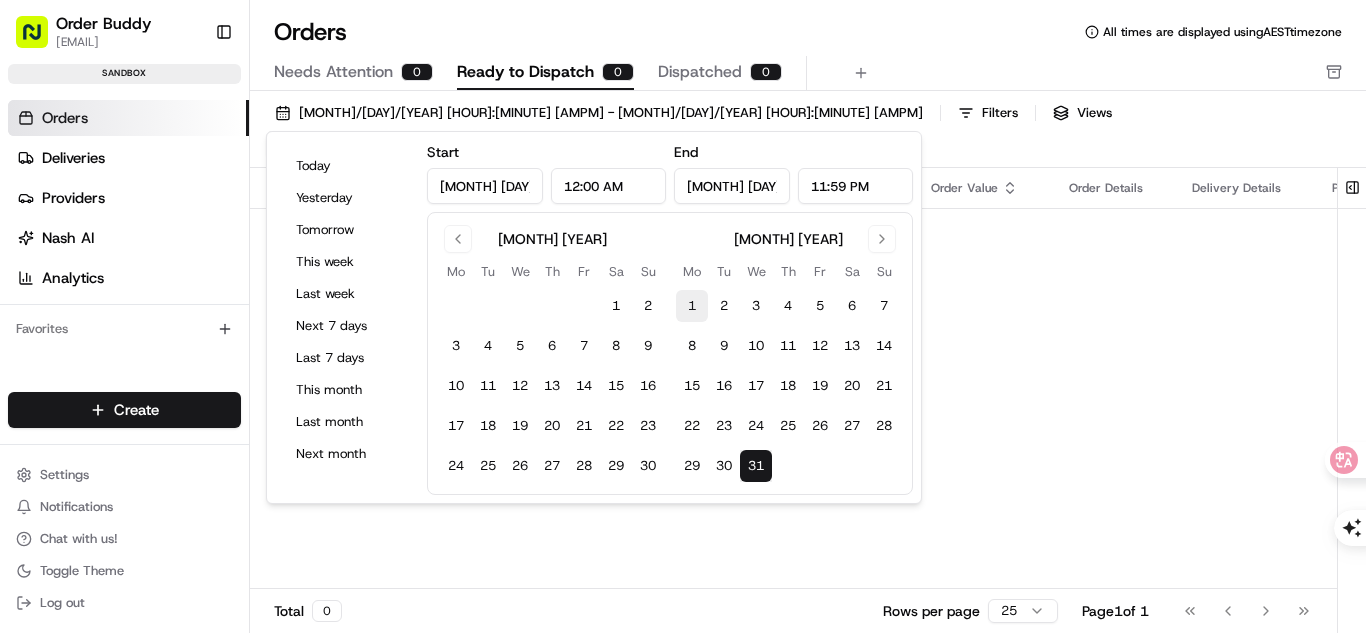 click on "1" at bounding box center (692, 306) 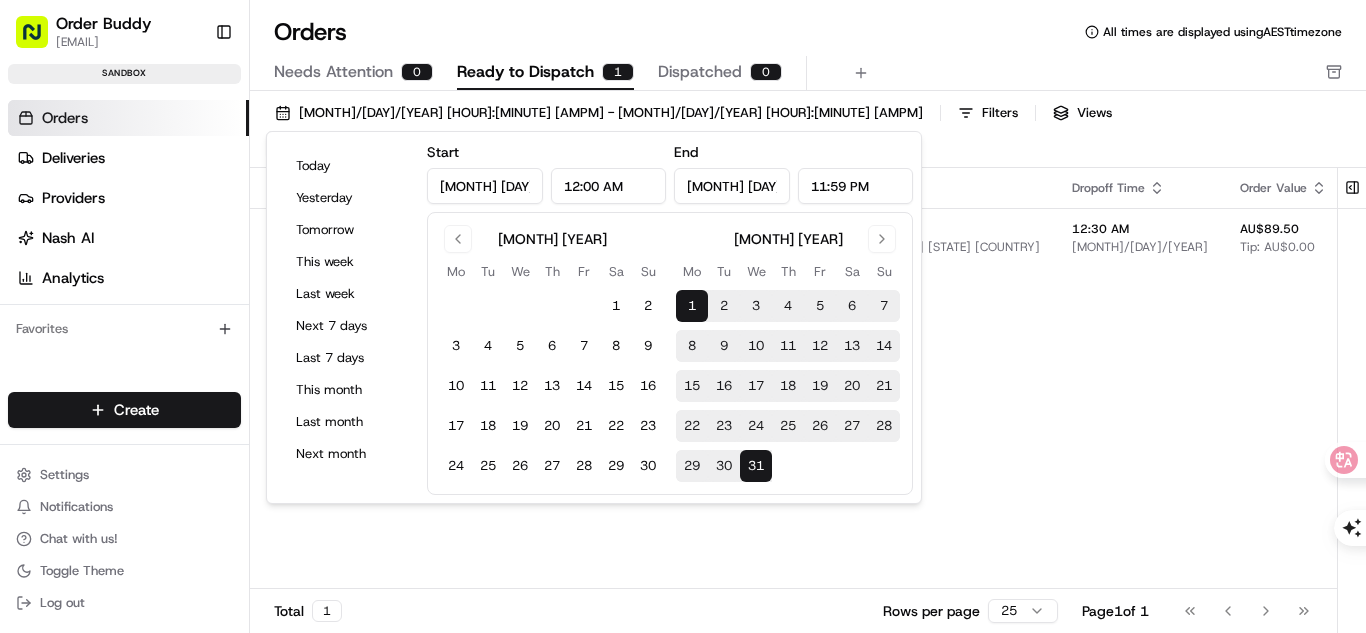 click on "Pickup Location Pickup Time Dropoff Location Dropoff Time Order Value Order Details Delivery Details Provider Actions [BUSINESS_NAME] [NUMBER] [STREET], [CITY] [STATE] [COUNTRY] [HOUR]:[MINUTE] [MONTH]/[DAY]/[YEAR] [FIRST] [LAST] [NUMBER] [STREET], [CITY] [STATE] [COUNTRY] [HOUR]:[MINUTE] [MONTH]/[DAY]/[YEAR] AU$[PRICE] Tip: AU$[PRICE] 2   items Description:  Order from Premium Sushi Tokyo
- 2 items - A$[PRICE] scheduled + 2 Assign Provider" at bounding box center [1111, 394] 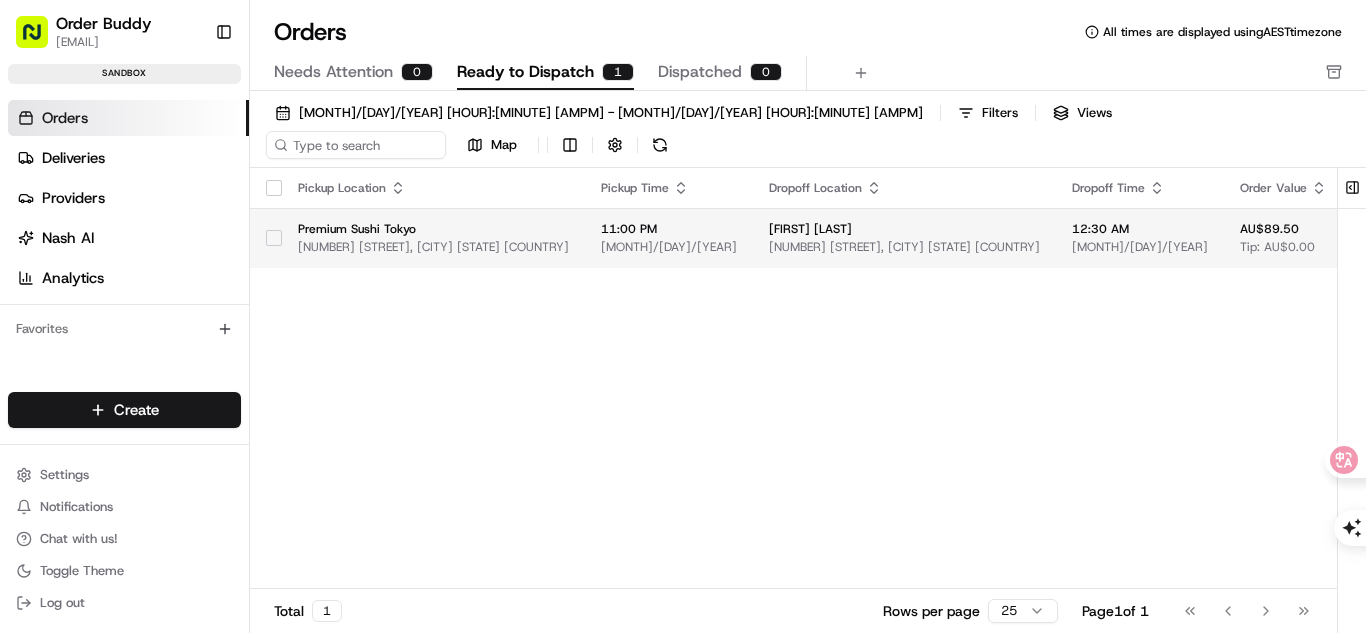 click on "[BUSINESS_NAME] [NUMBER] [STREET], [CITY] [STATE] [COUNTRY]" at bounding box center (433, 238) 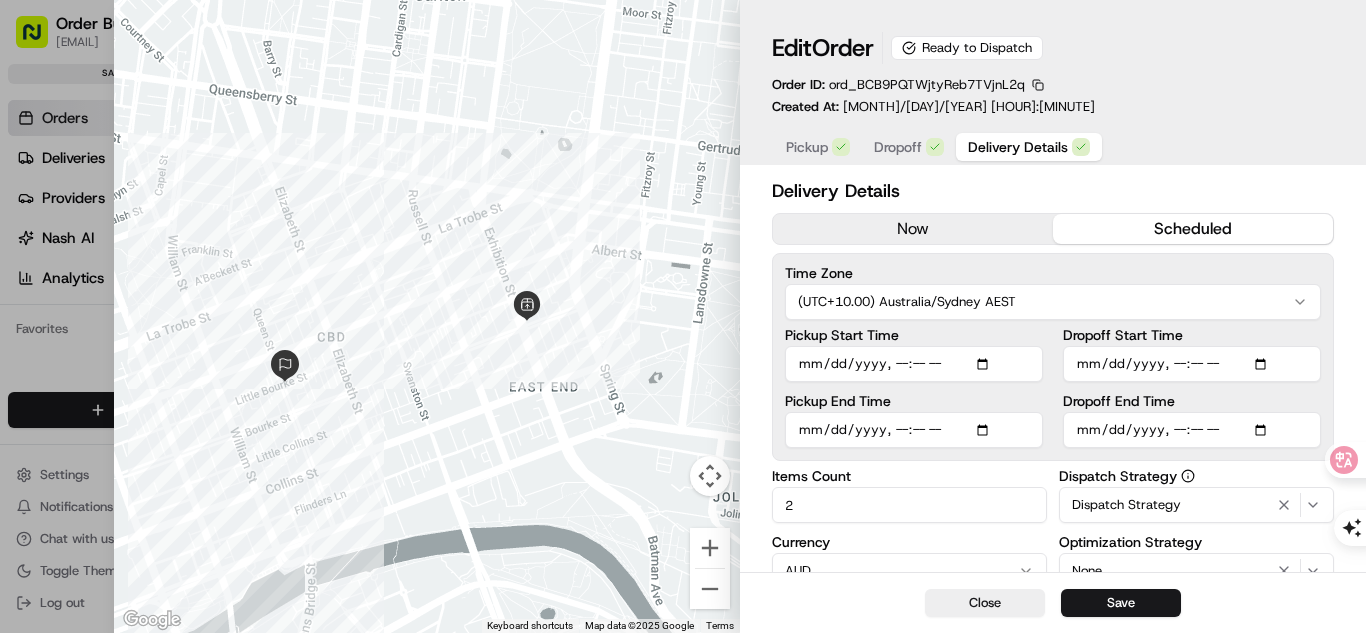 type on "1" 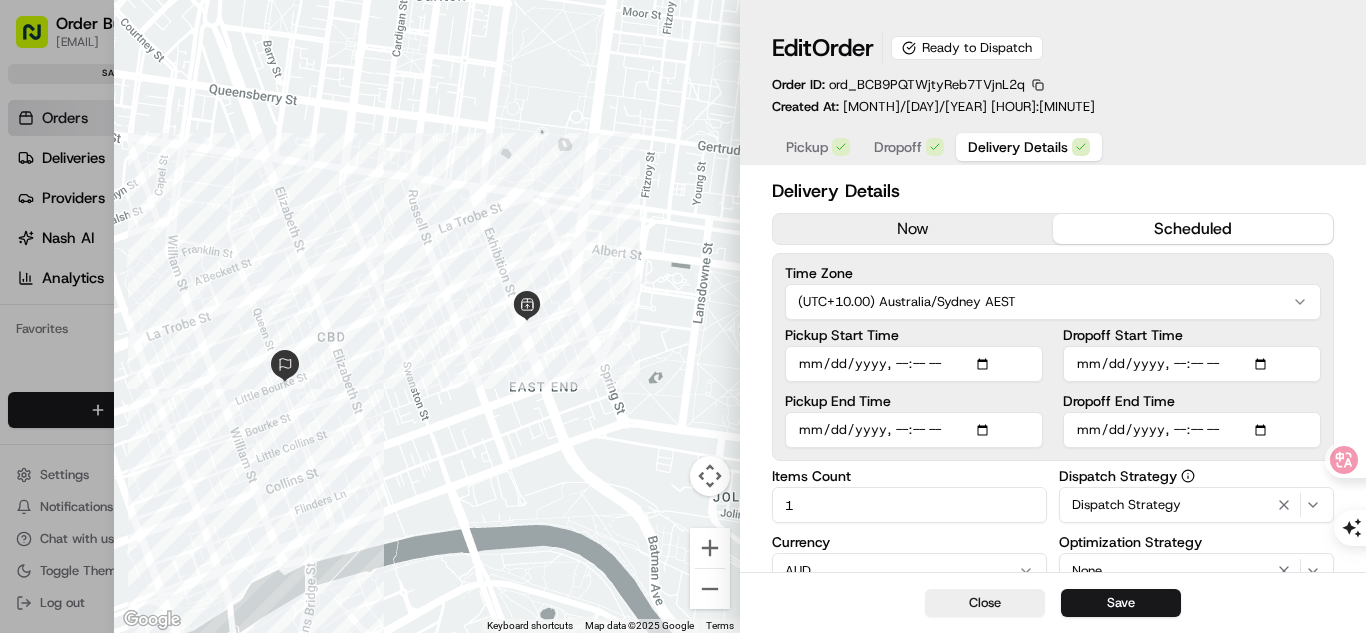 click at bounding box center [683, 316] 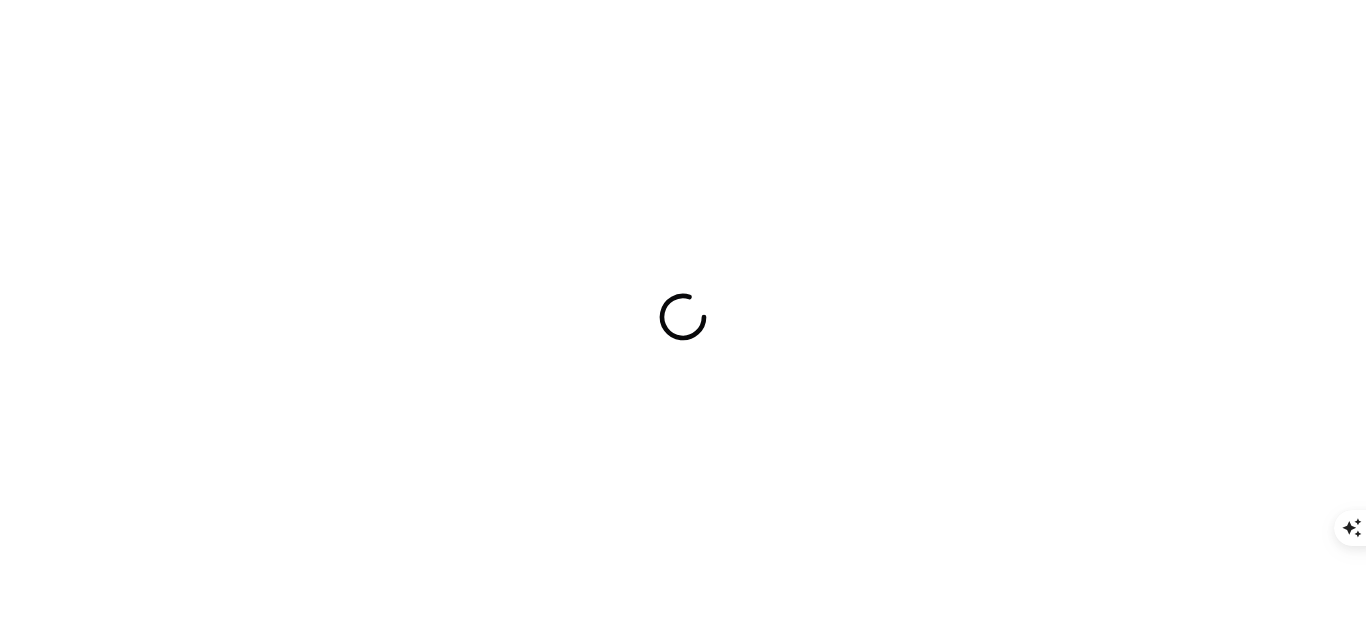 scroll, scrollTop: 0, scrollLeft: 0, axis: both 